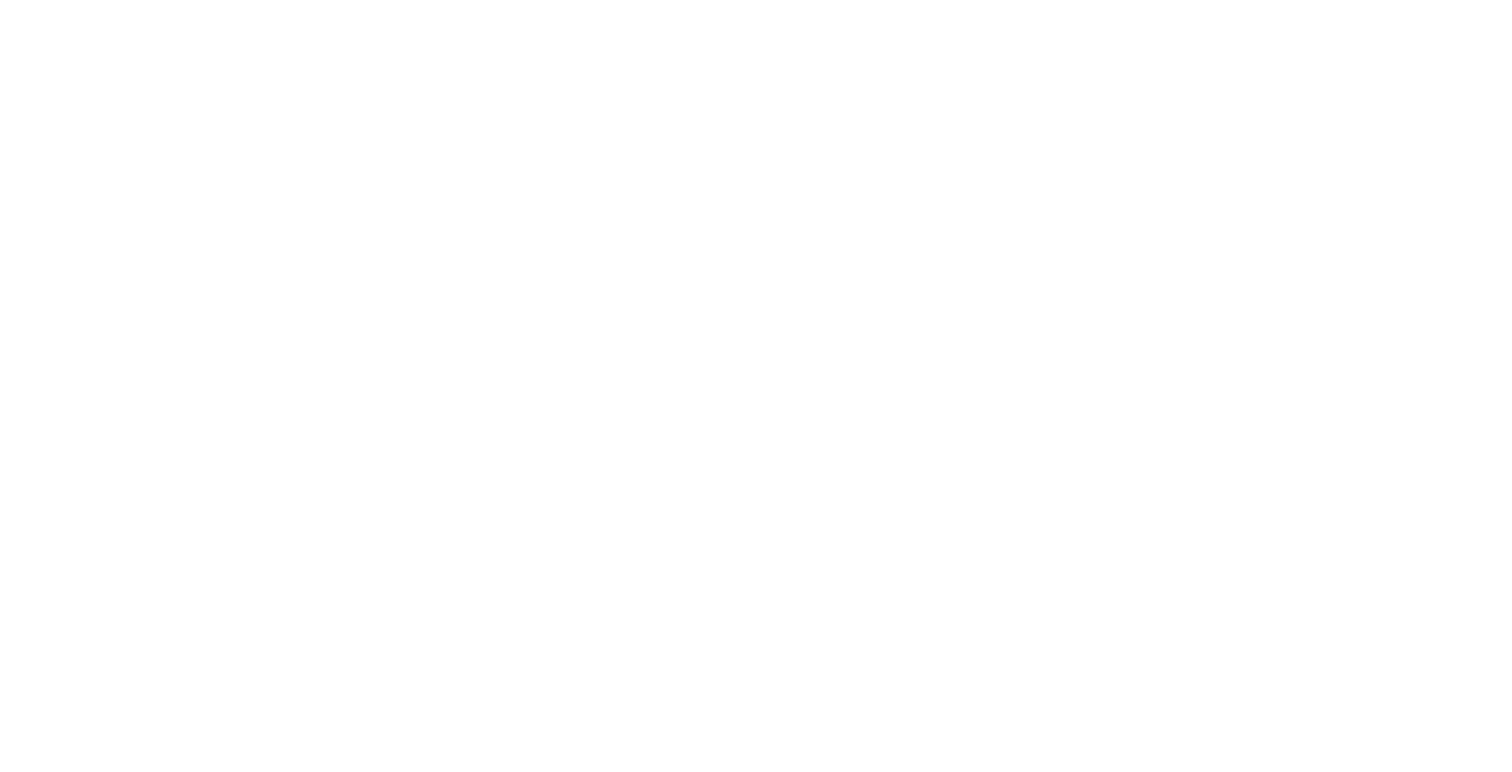 scroll, scrollTop: 0, scrollLeft: 0, axis: both 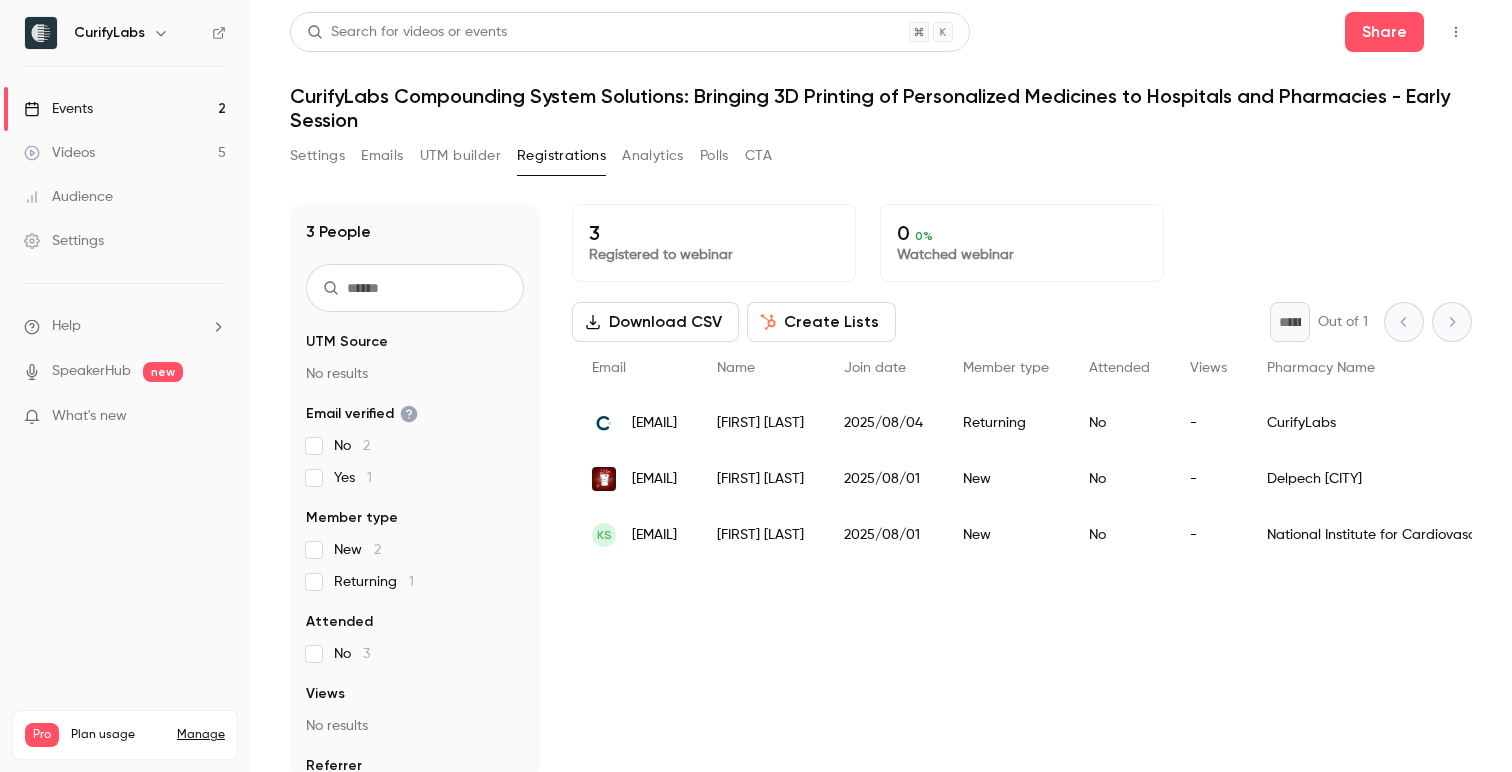 click on "Events 2" at bounding box center [125, 109] 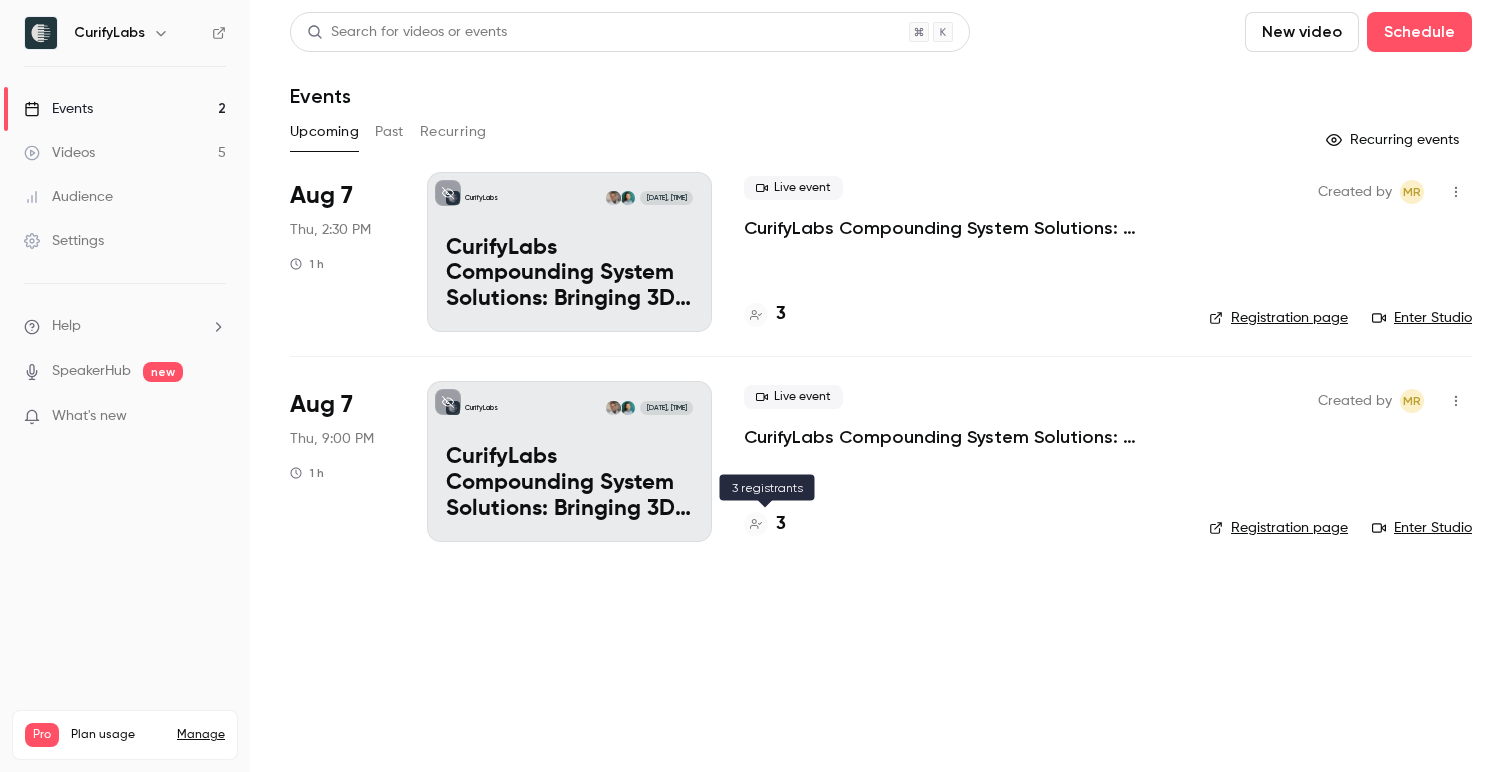 click on "3" at bounding box center (781, 524) 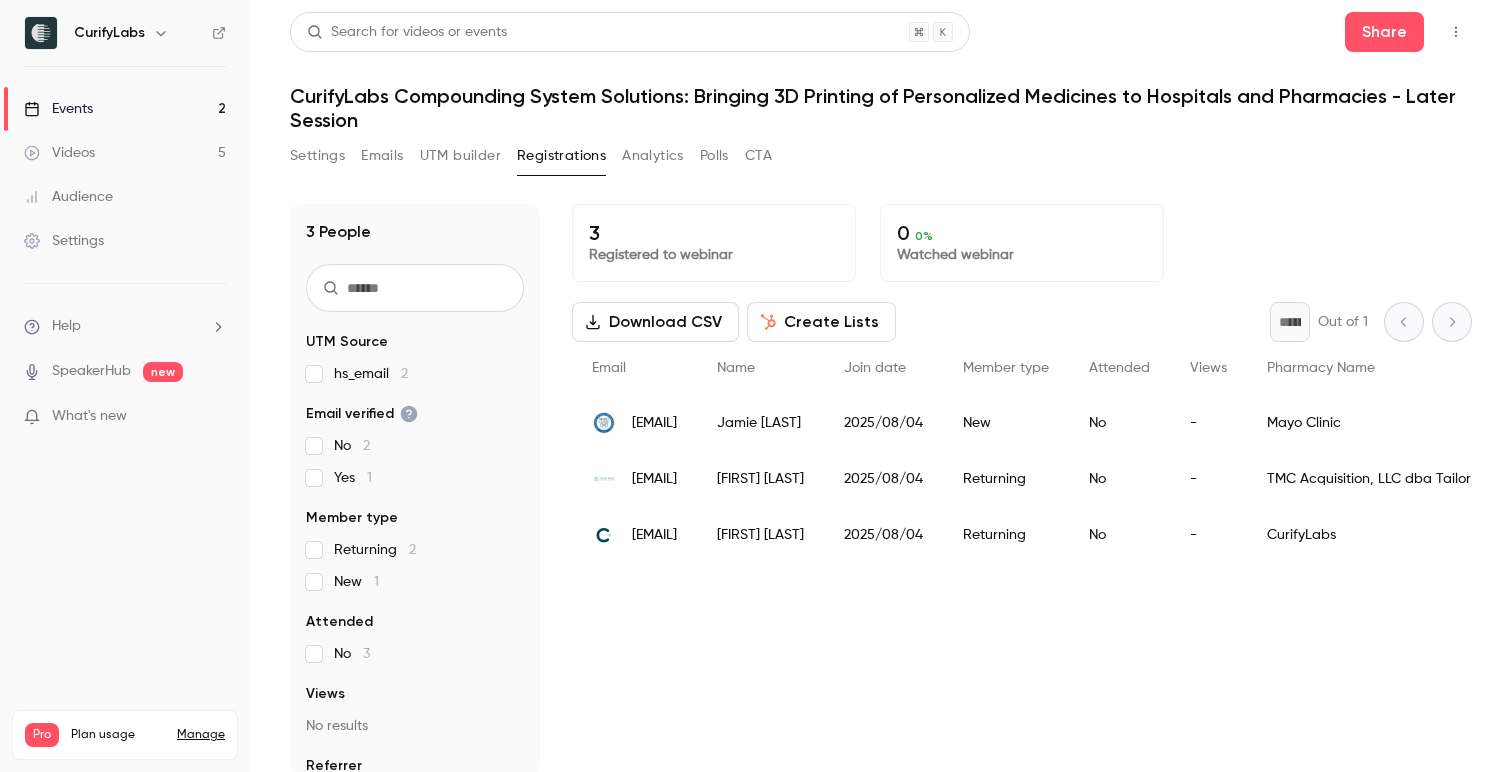 click on "Email Name Join date Member type Attended Views Pharmacy Name Job Title Phone number Do you already have some questions? UTM source UTM medium UTM campaign UTM term UTM content Registrant link [EMAIL] [FIRST] [LAST] [DATE] [STATUS] [STATUS] - [COMPANY] [JOB_TITLE] [PHONE] [STATUS] [STATUS] - [COMPANY] [JOB_TITLE] [PHONE] [STATUS] [STATUS] - [COMPANY] [JOB_TITLE] [PHONE]" at bounding box center [1022, 490] 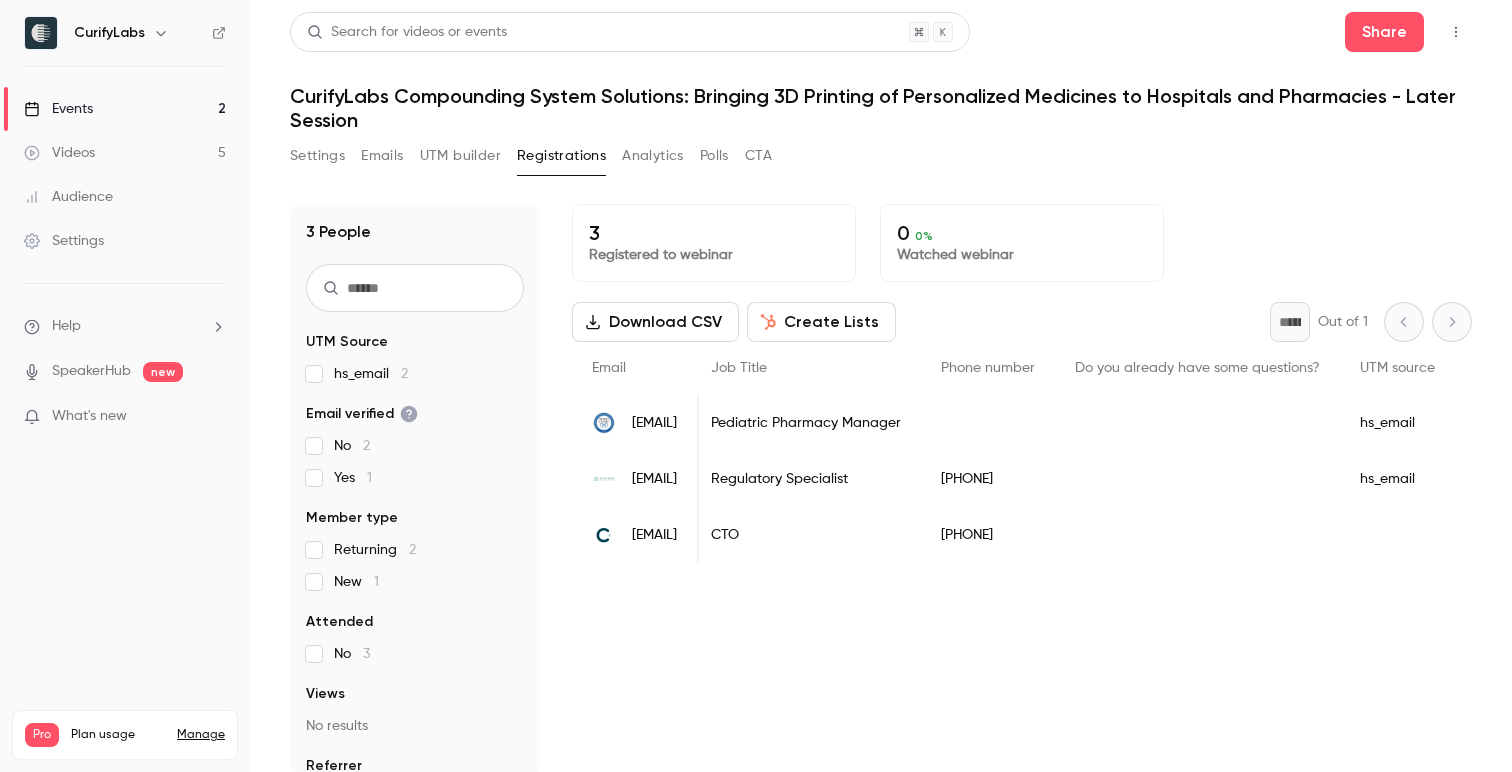 scroll, scrollTop: 0, scrollLeft: 953, axis: horizontal 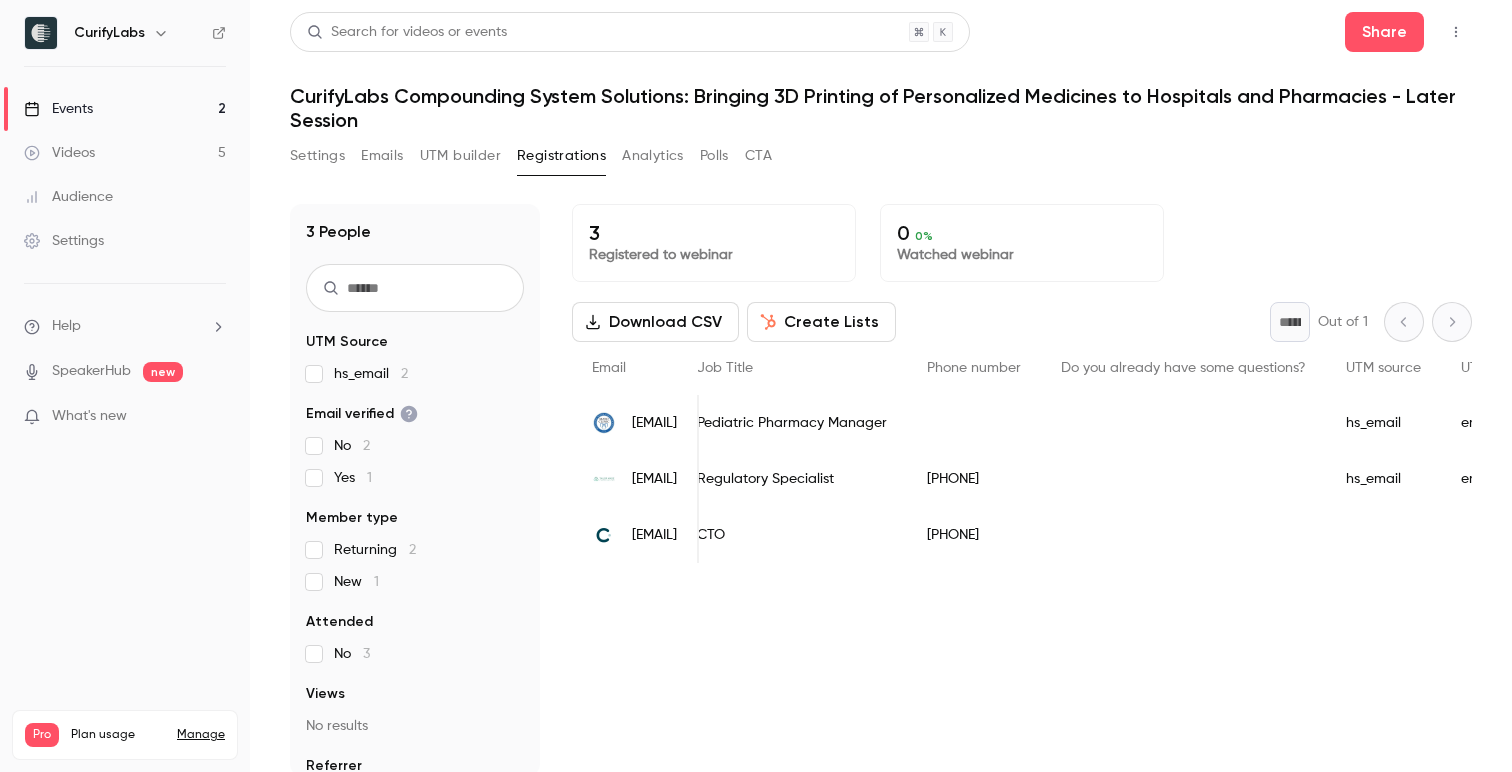 click on "Email Name Join date Member type Attended Views Pharmacy Name Job Title Phone number Do you already have some questions? UTM source UTM medium UTM campaign UTM term UTM content Registrant link [EMAIL] [FIRST] [LAST] [DATE] [STATUS] [STATUS] - [COMPANY] [JOB_TITLE] [PHONE] [STATUS] [STATUS] - [COMPANY] [JOB_TITLE] [PHONE] [STATUS] [STATUS] - [COMPANY] [JOB_TITLE] [PHONE]" at bounding box center [1022, 490] 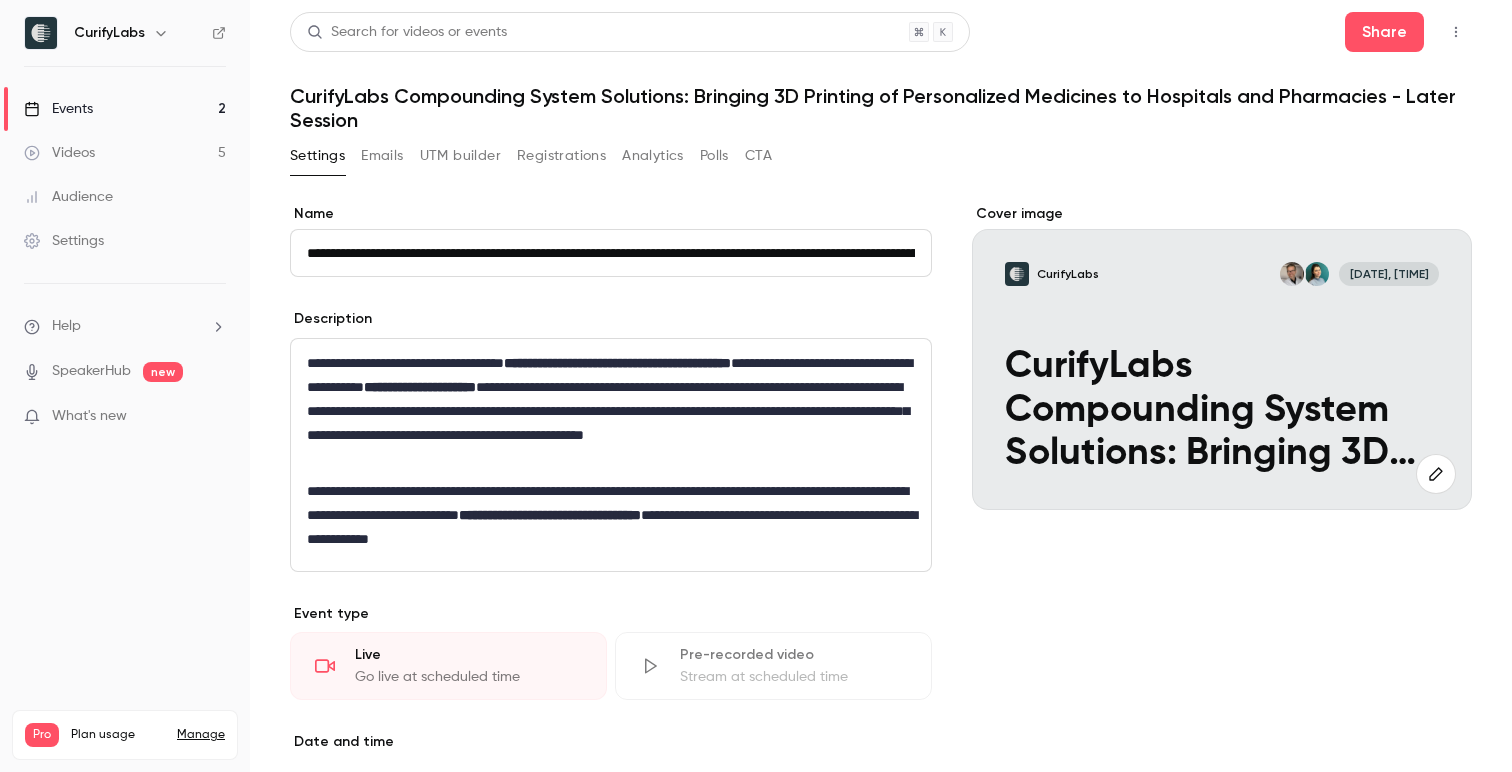 scroll, scrollTop: 0, scrollLeft: 255, axis: horizontal 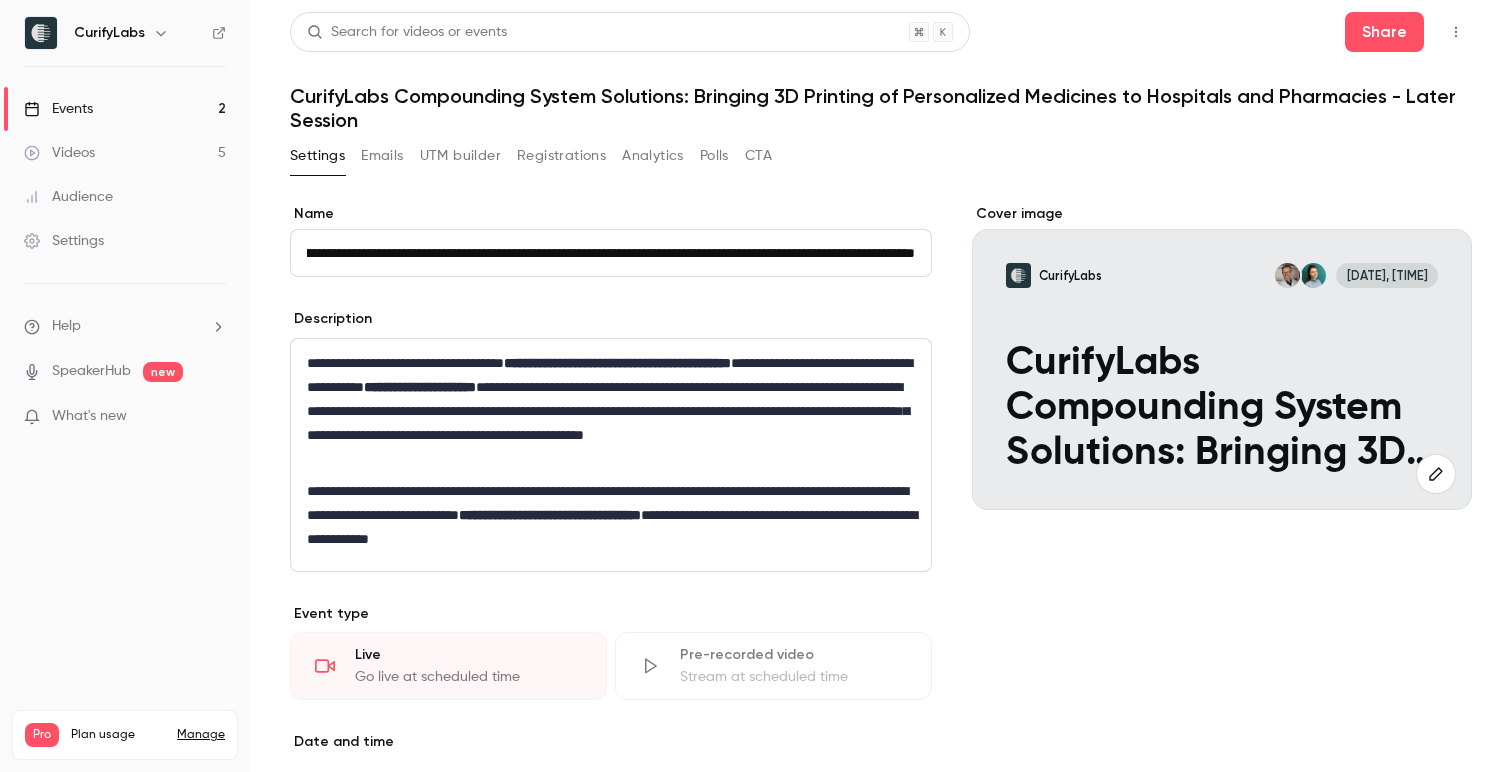 click on "Events 2" at bounding box center [125, 109] 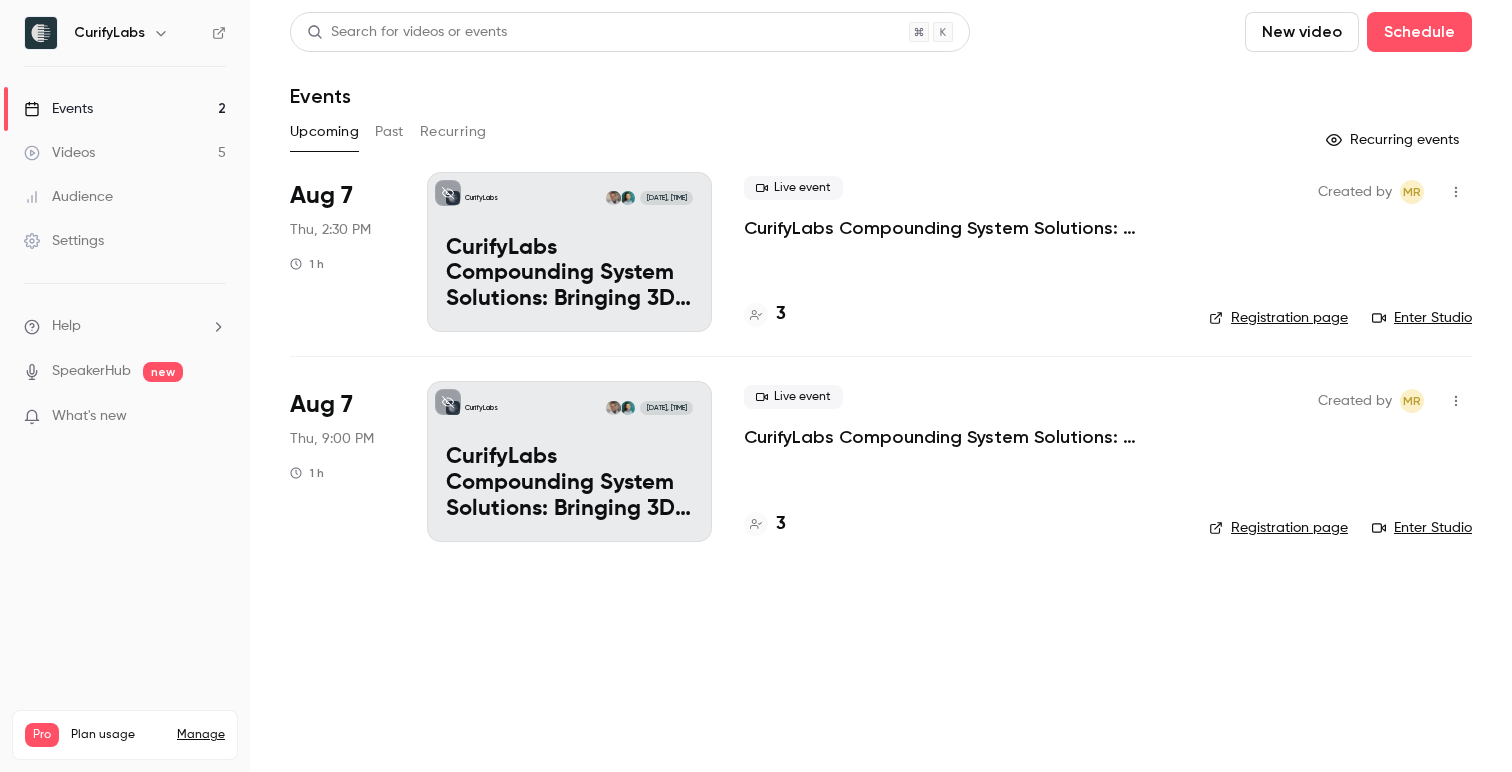 click on "[DATE] [DAY], [TIME] [DURATION]" at bounding box center [342, 252] 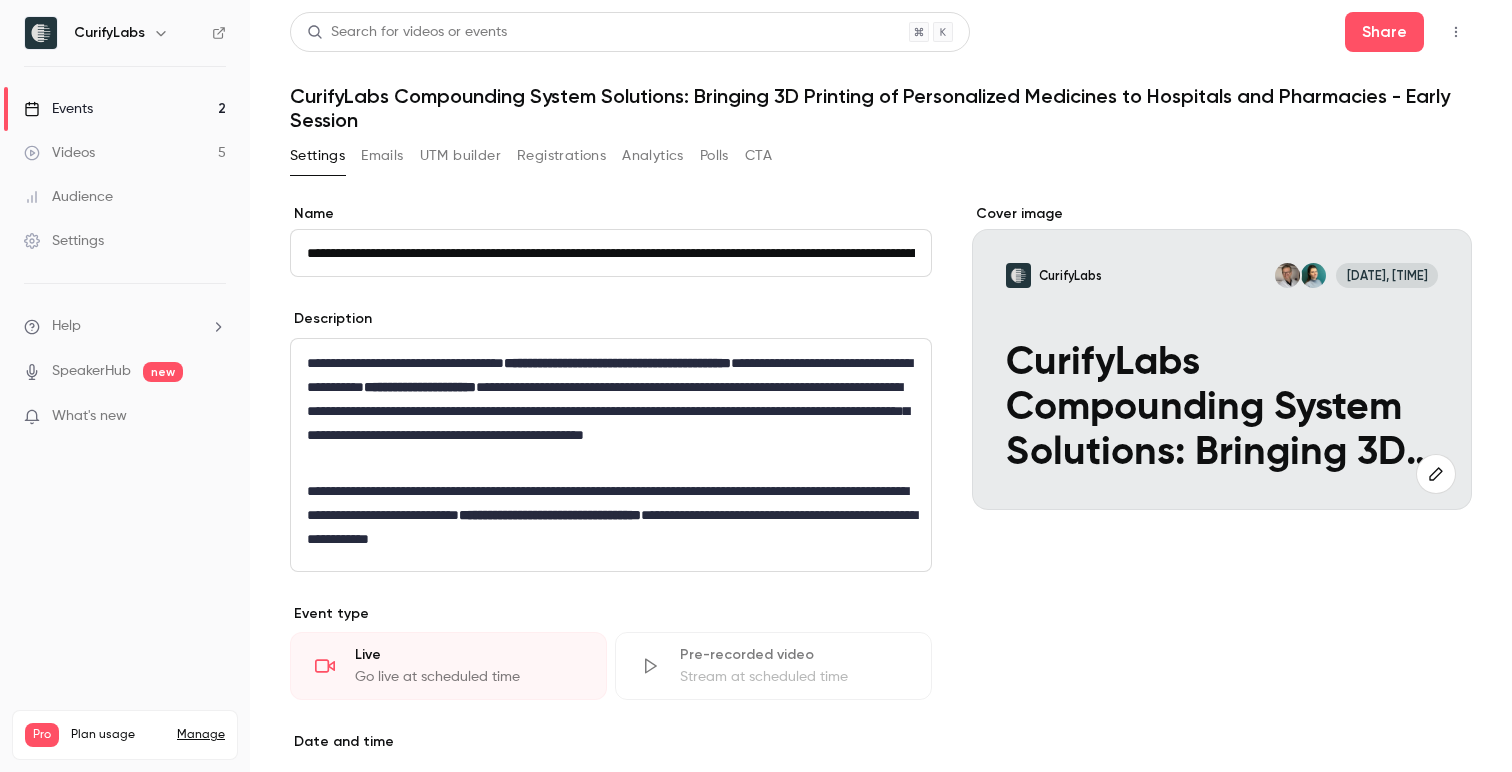 scroll, scrollTop: 0, scrollLeft: 253, axis: horizontal 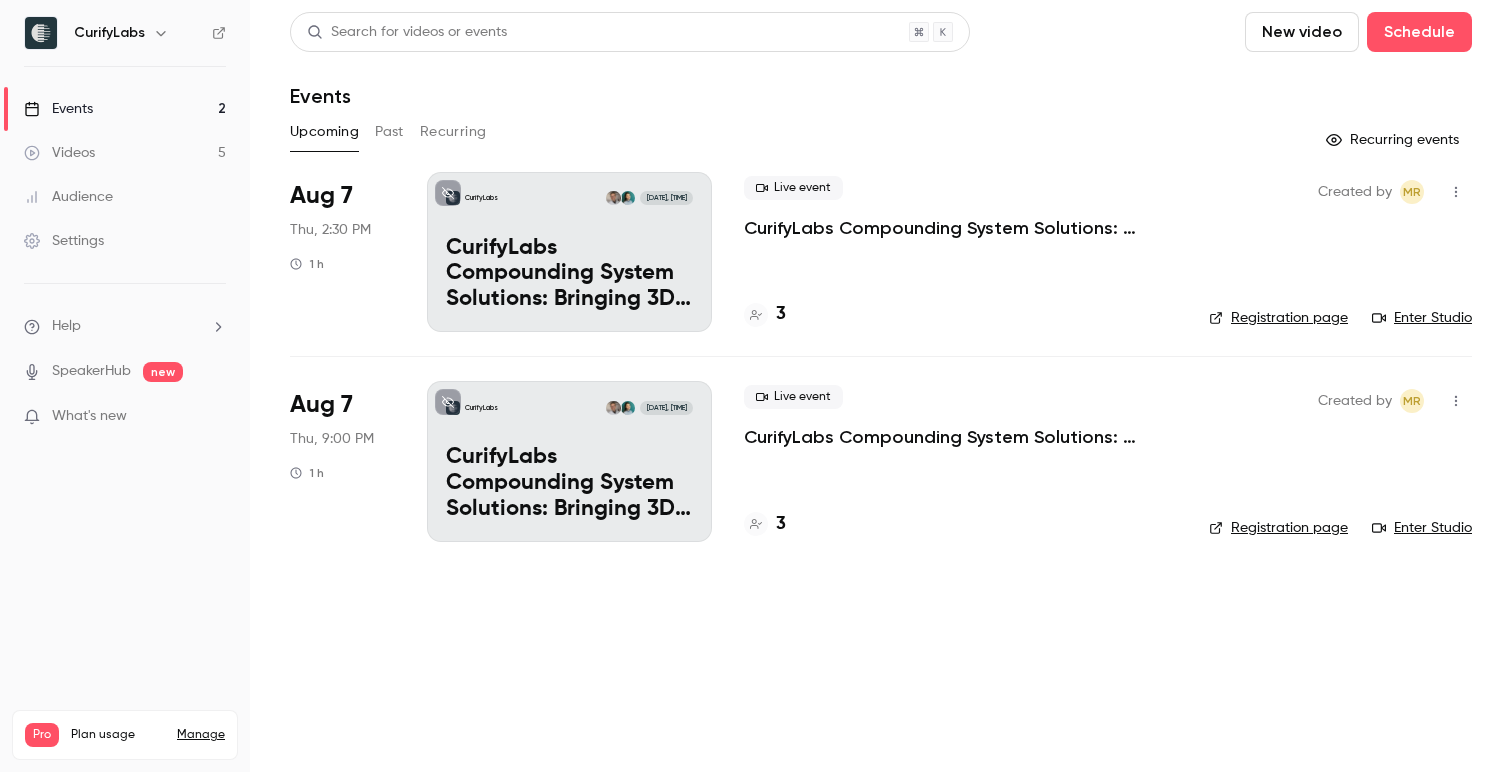 click on "3" at bounding box center (781, 314) 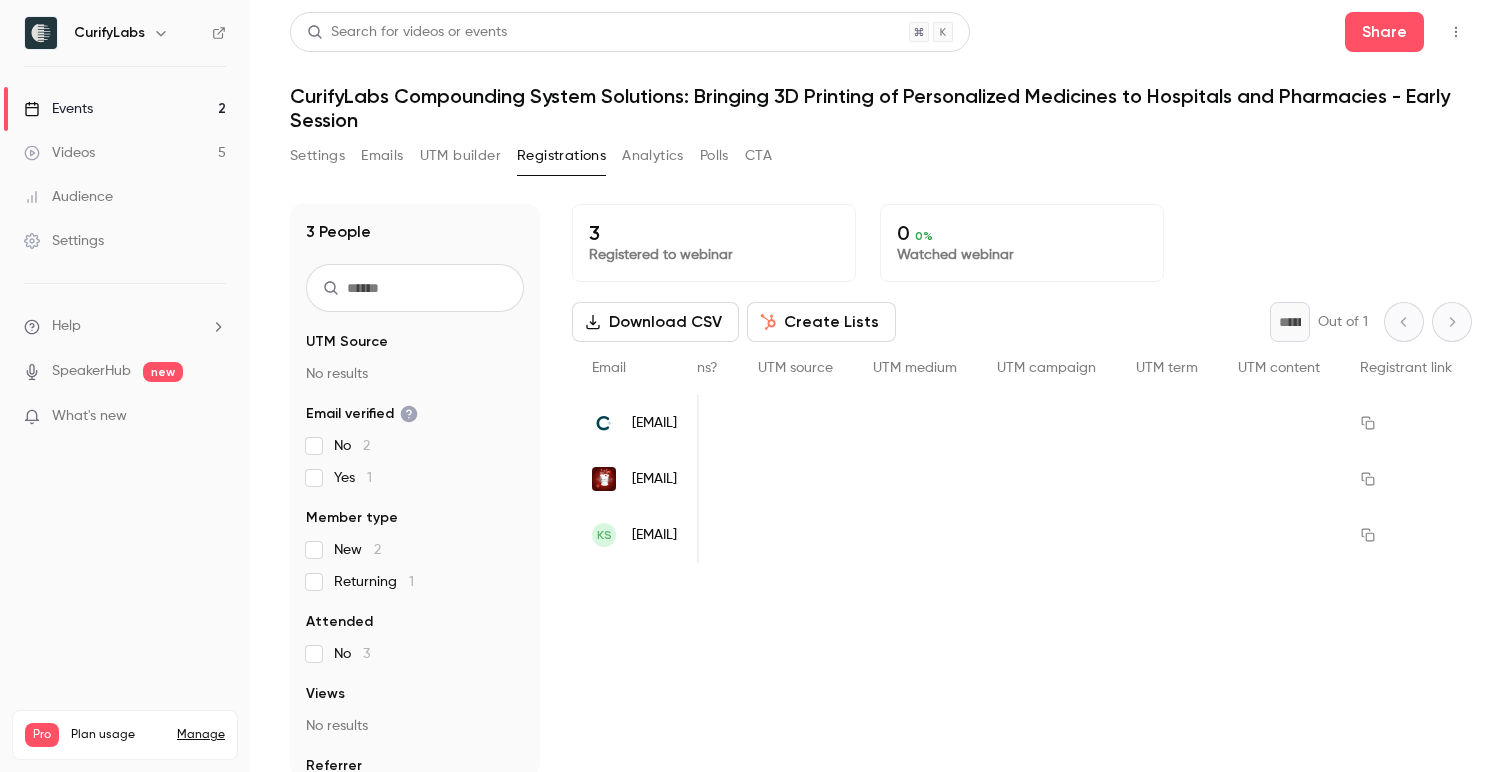 scroll, scrollTop: 0, scrollLeft: 1701, axis: horizontal 